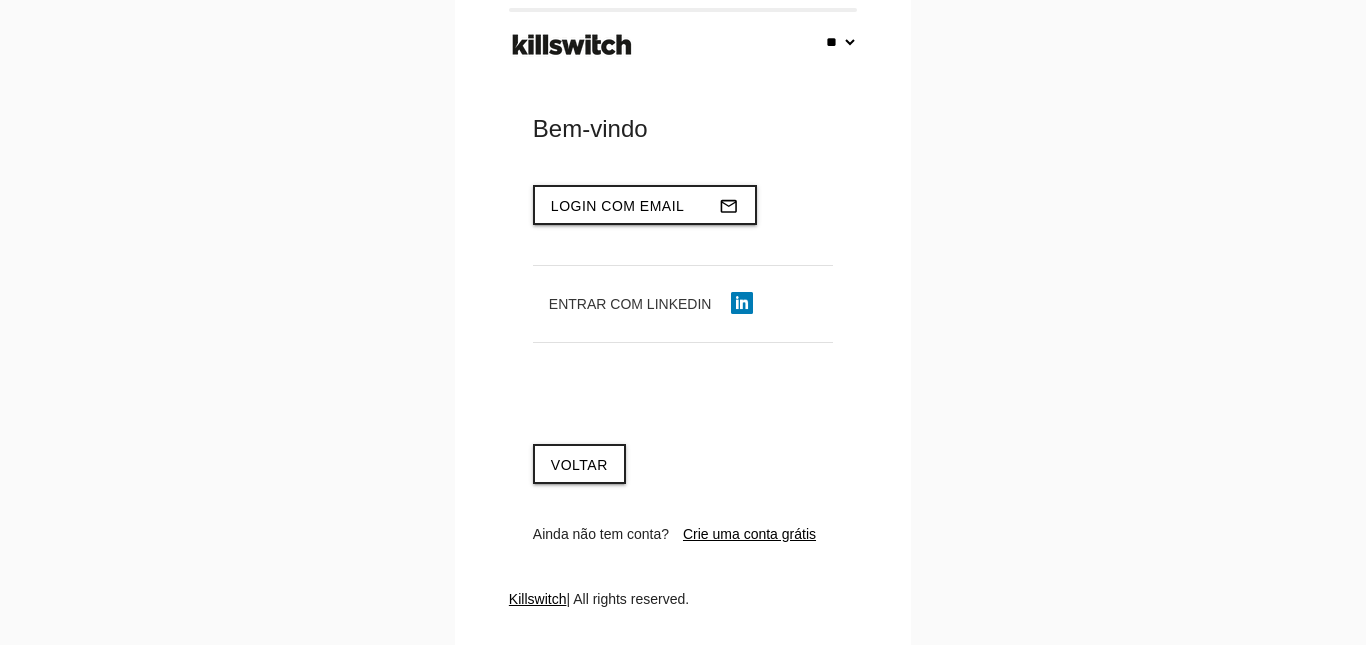 select on "**" 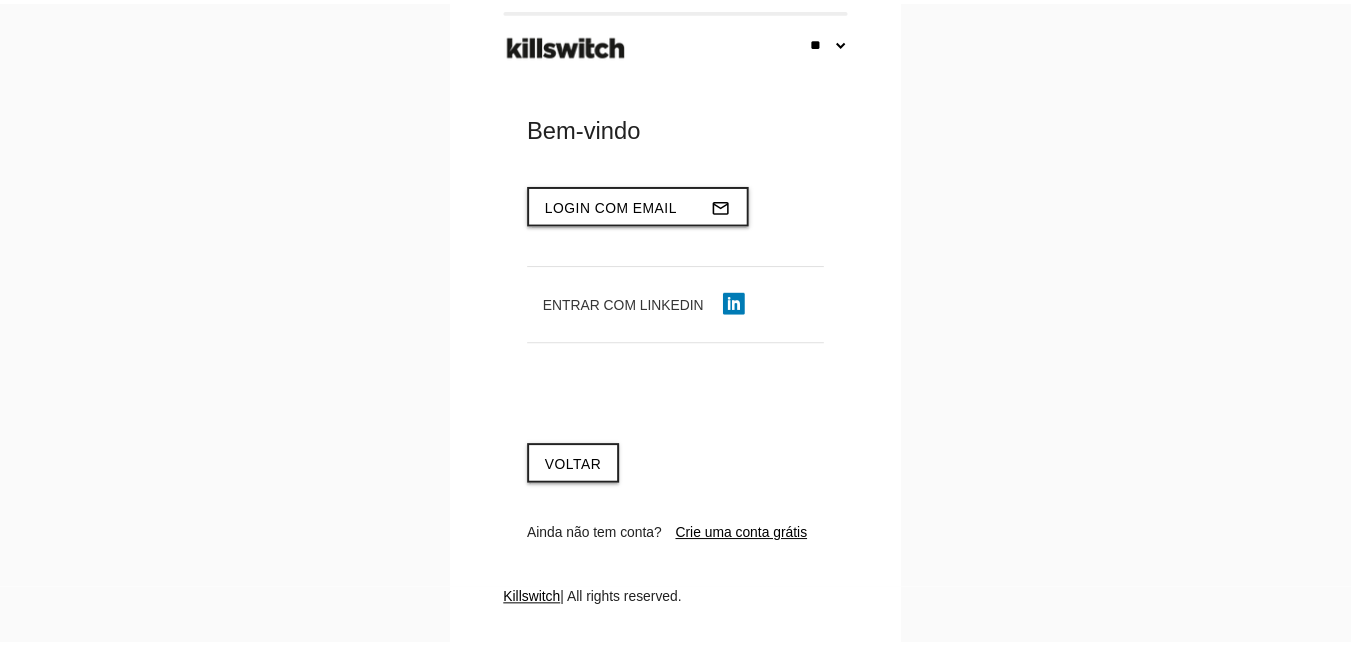 scroll, scrollTop: 0, scrollLeft: 0, axis: both 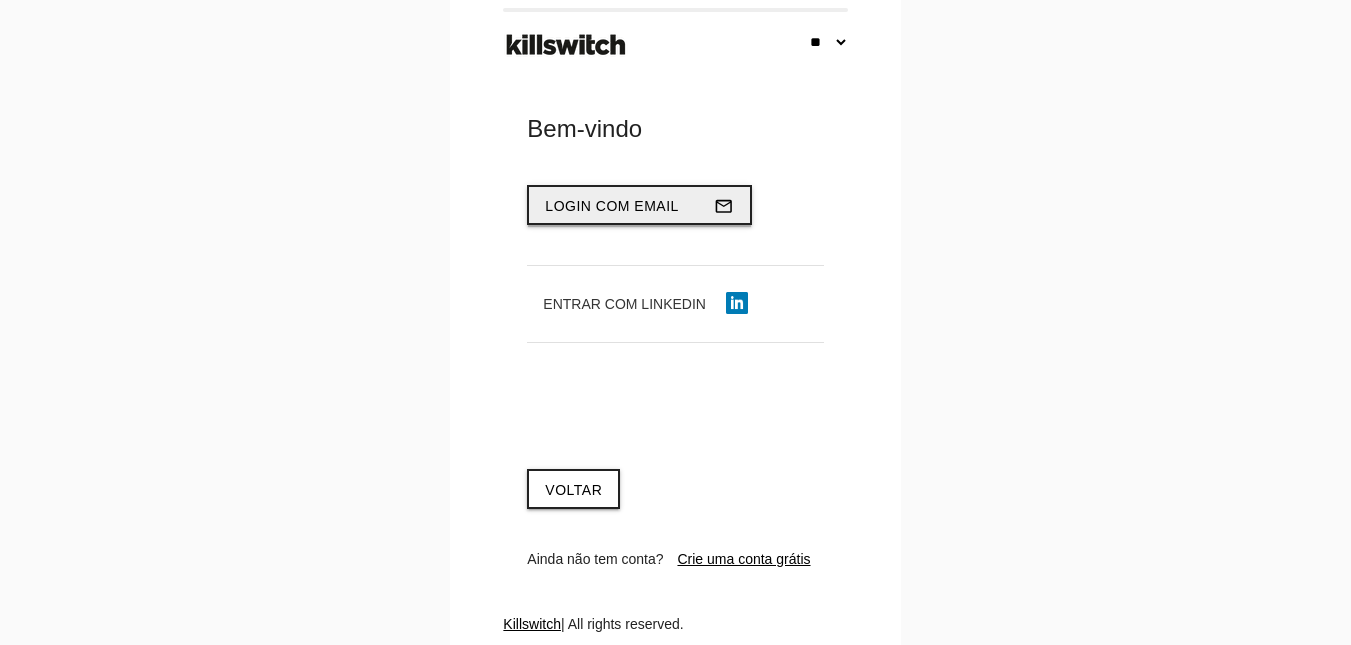 click on "Login com email" at bounding box center (612, 206) 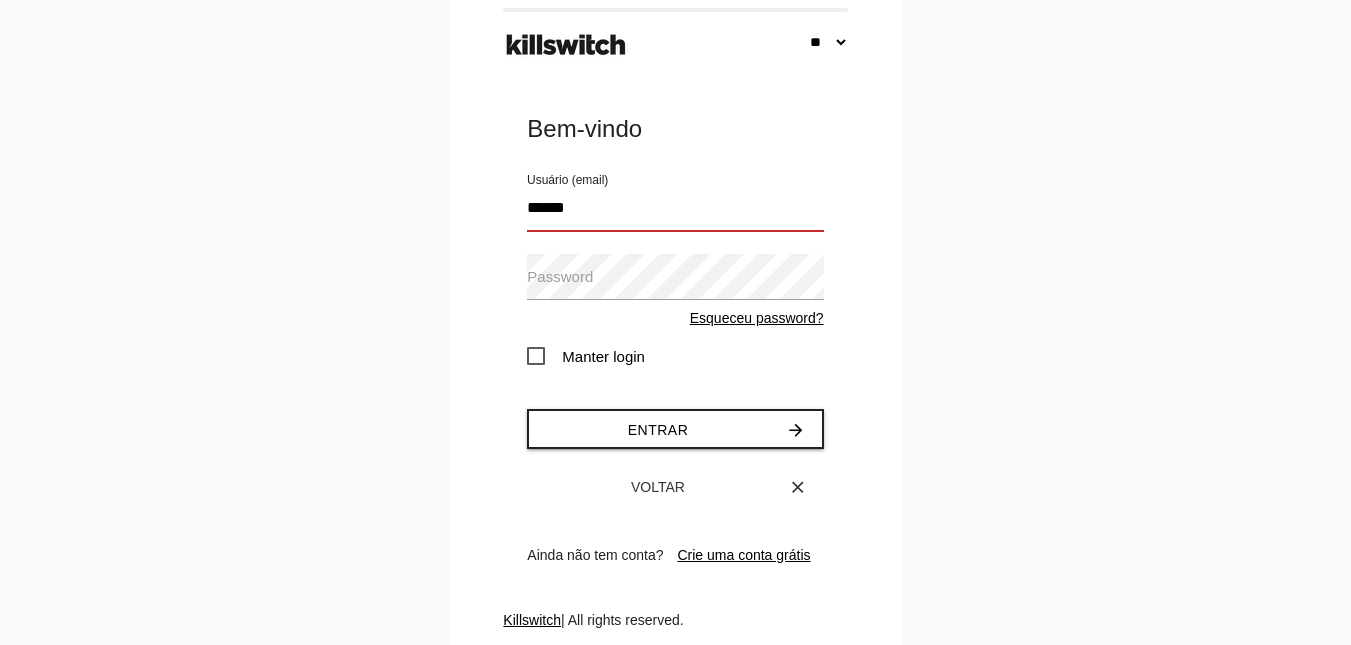 type on "**********" 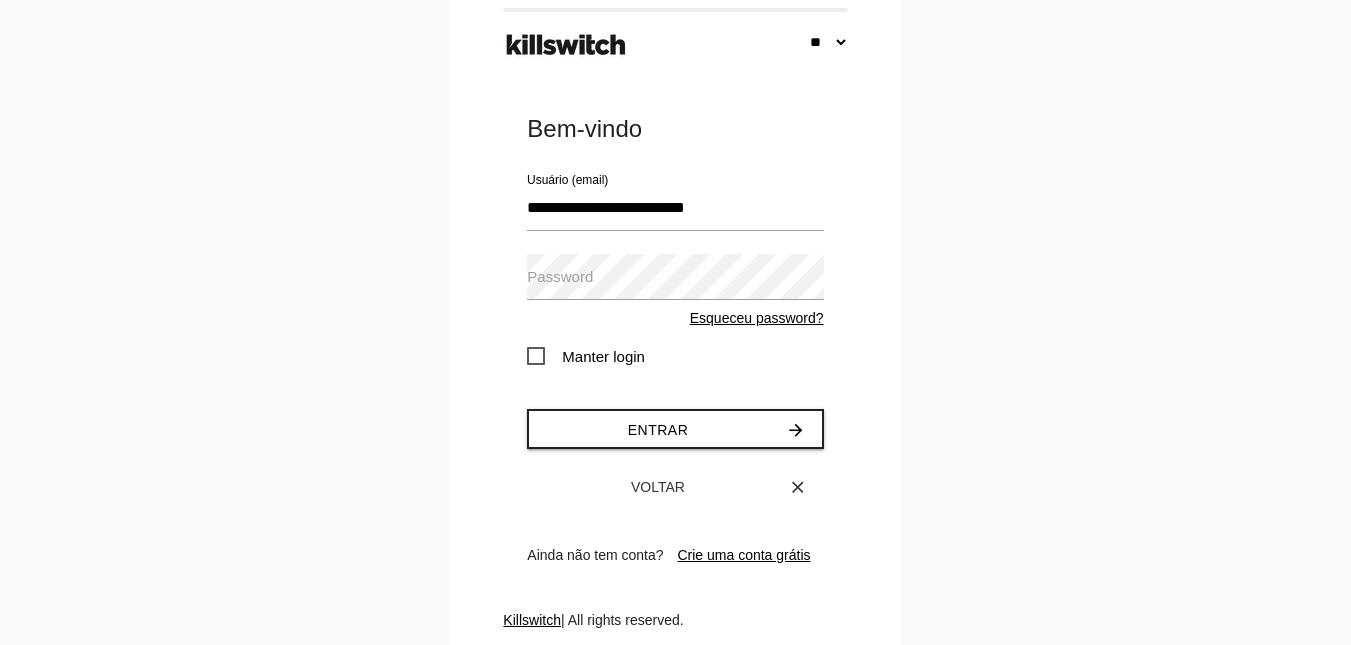 click on "Password" at bounding box center [560, 277] 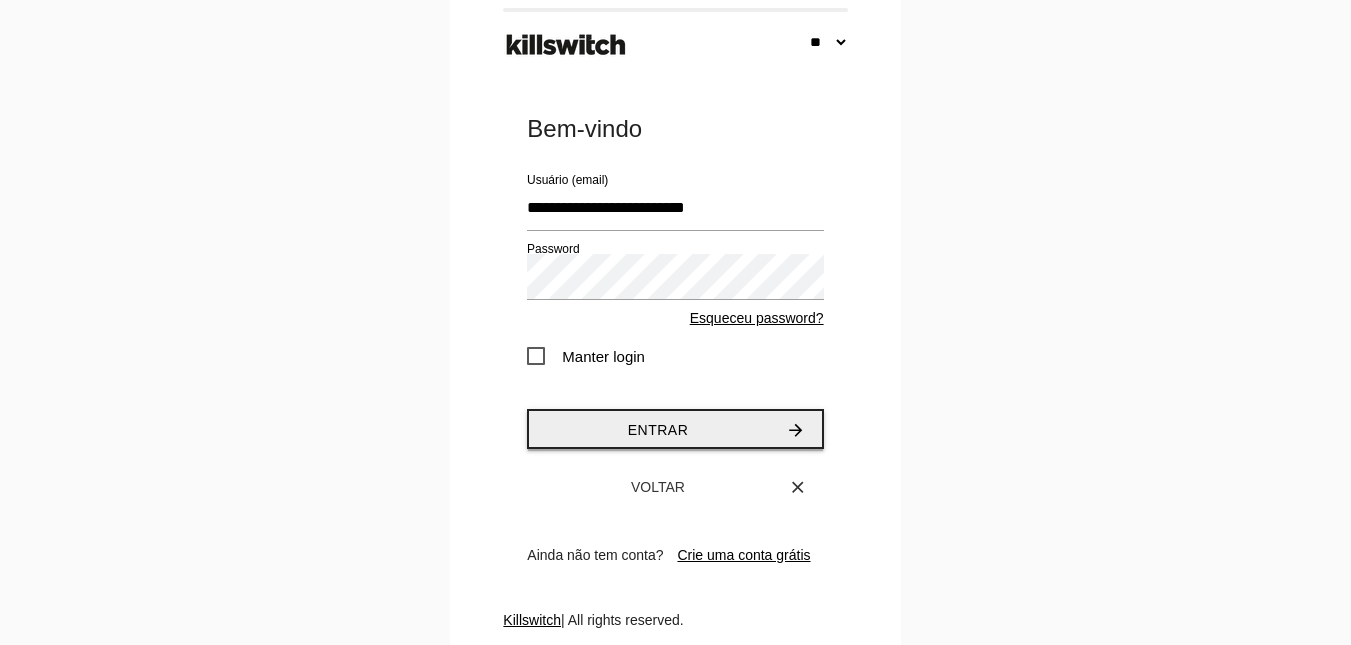 click on "Entrar" at bounding box center (658, 430) 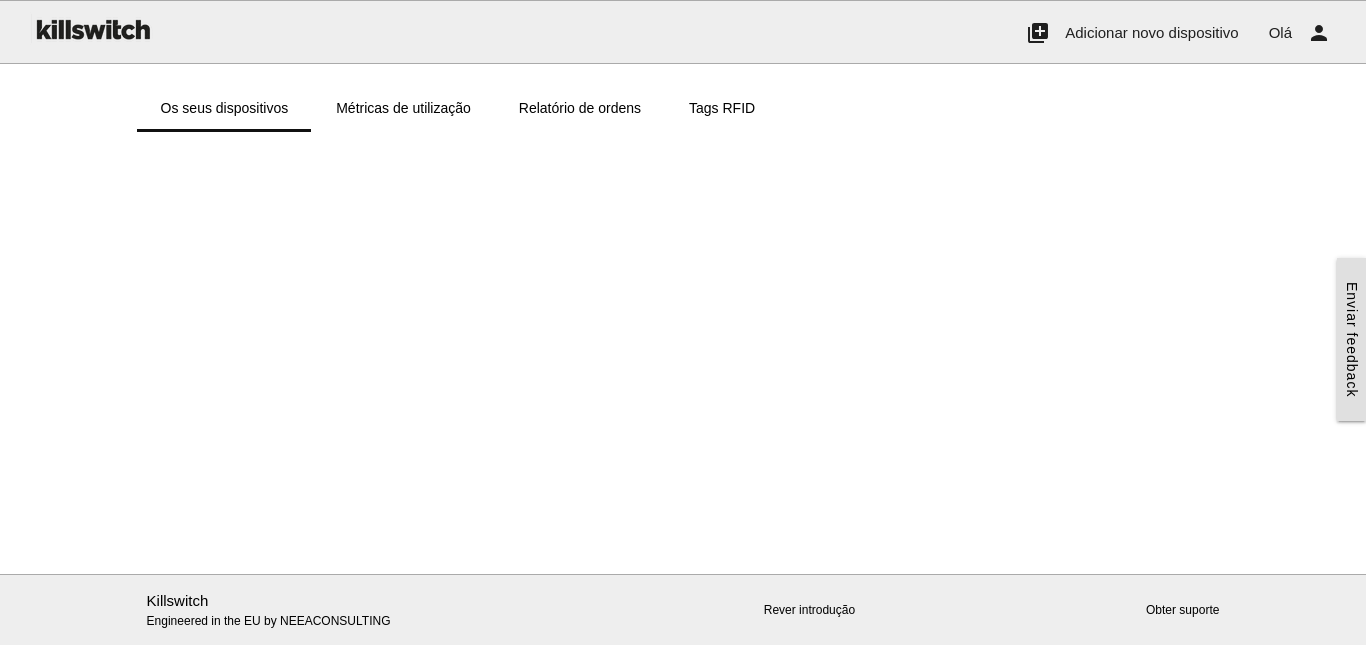 scroll, scrollTop: 0, scrollLeft: 0, axis: both 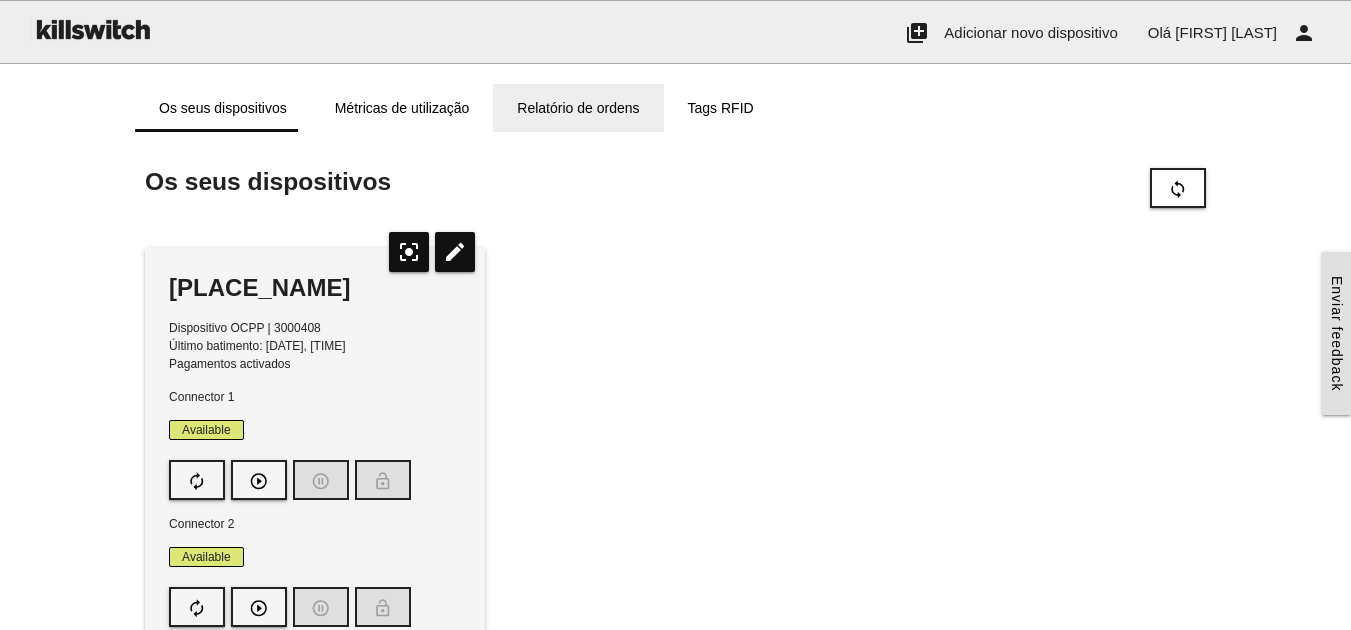 click on "Relatório de ordens" at bounding box center (578, 108) 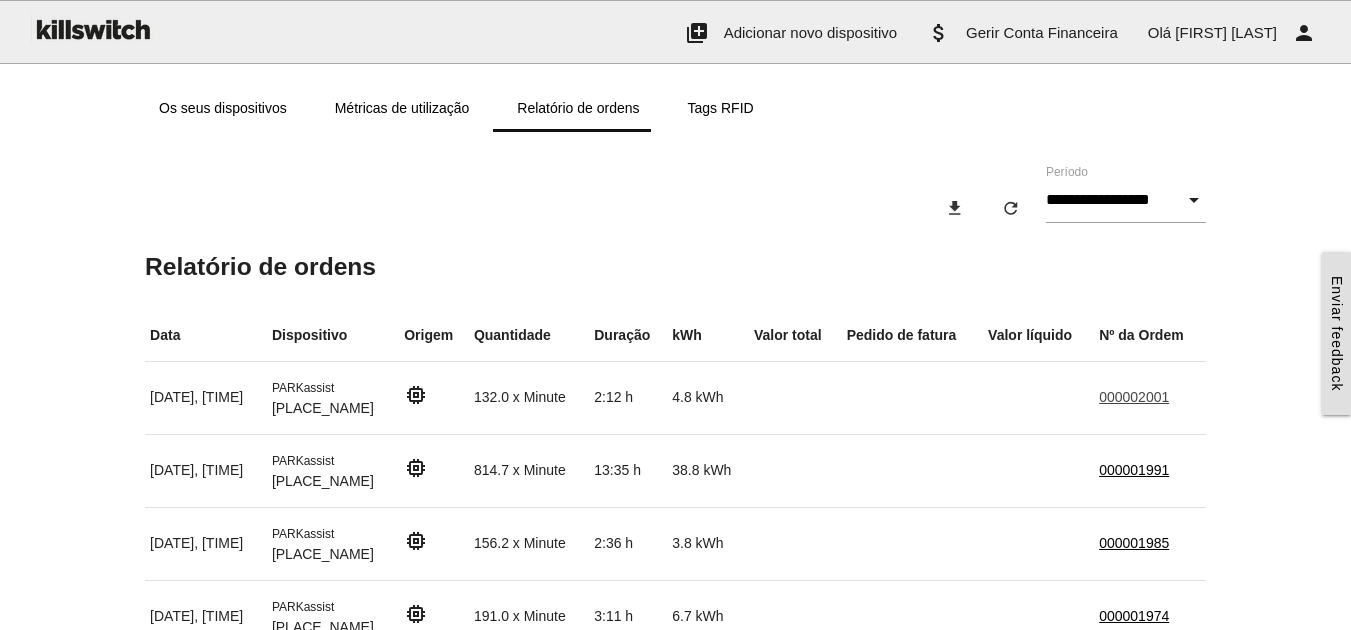 click on "000002001" at bounding box center (1134, 397) 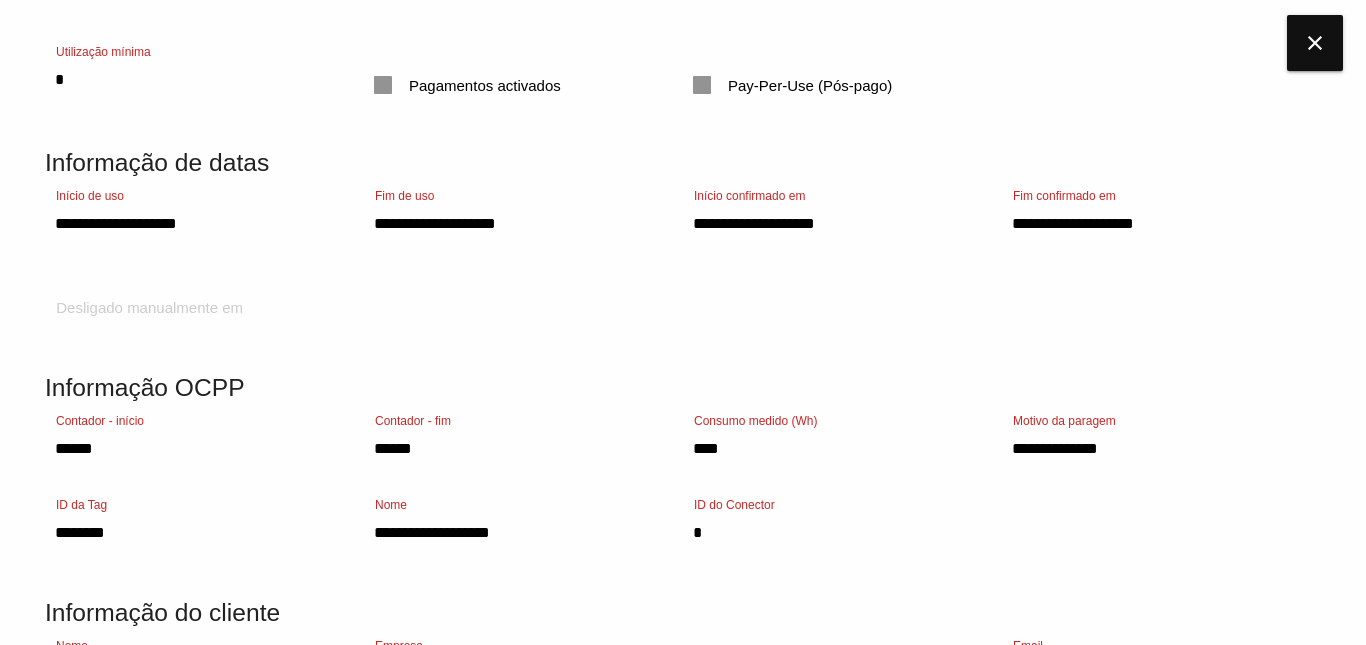 scroll, scrollTop: 272, scrollLeft: 0, axis: vertical 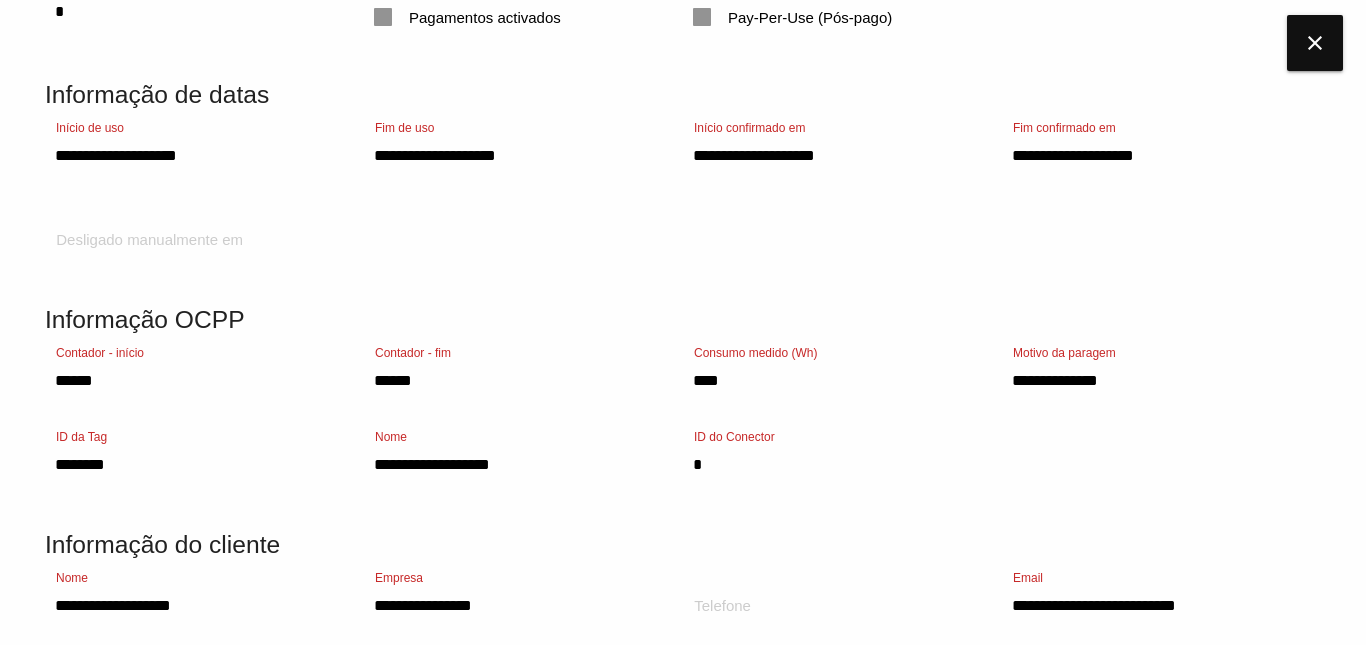 click on "**********" at bounding box center [683, 408] 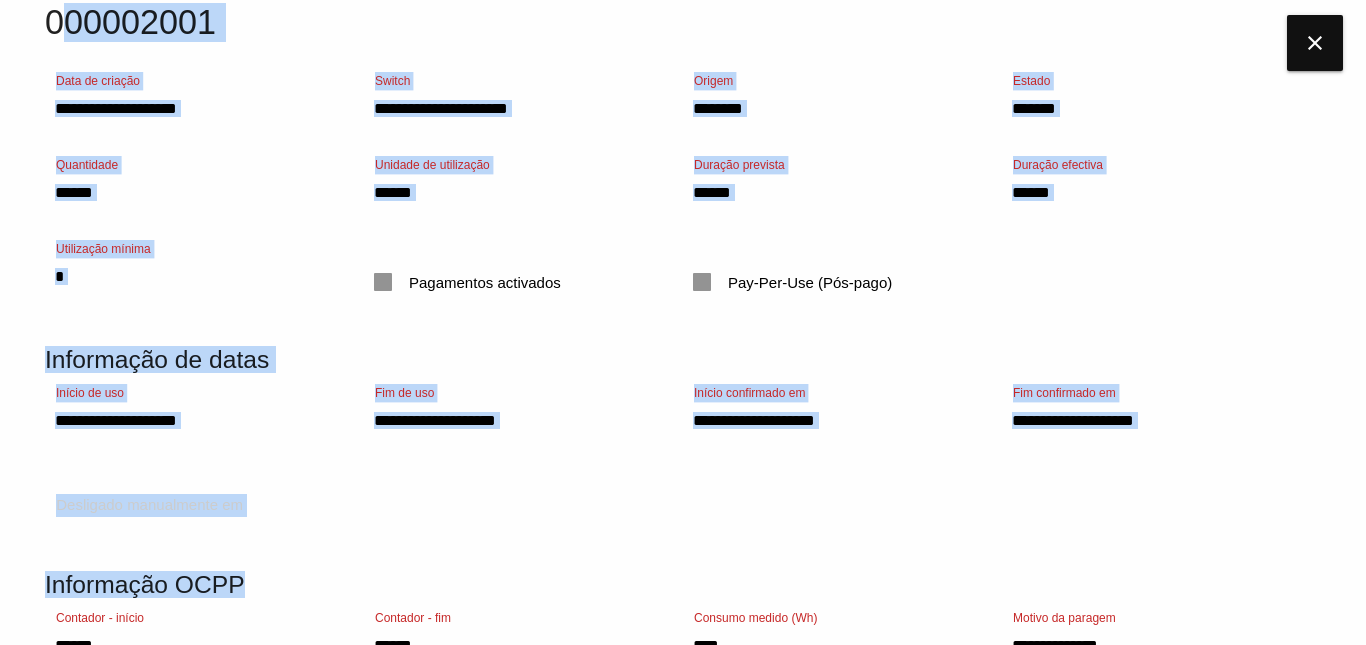 scroll, scrollTop: 0, scrollLeft: 0, axis: both 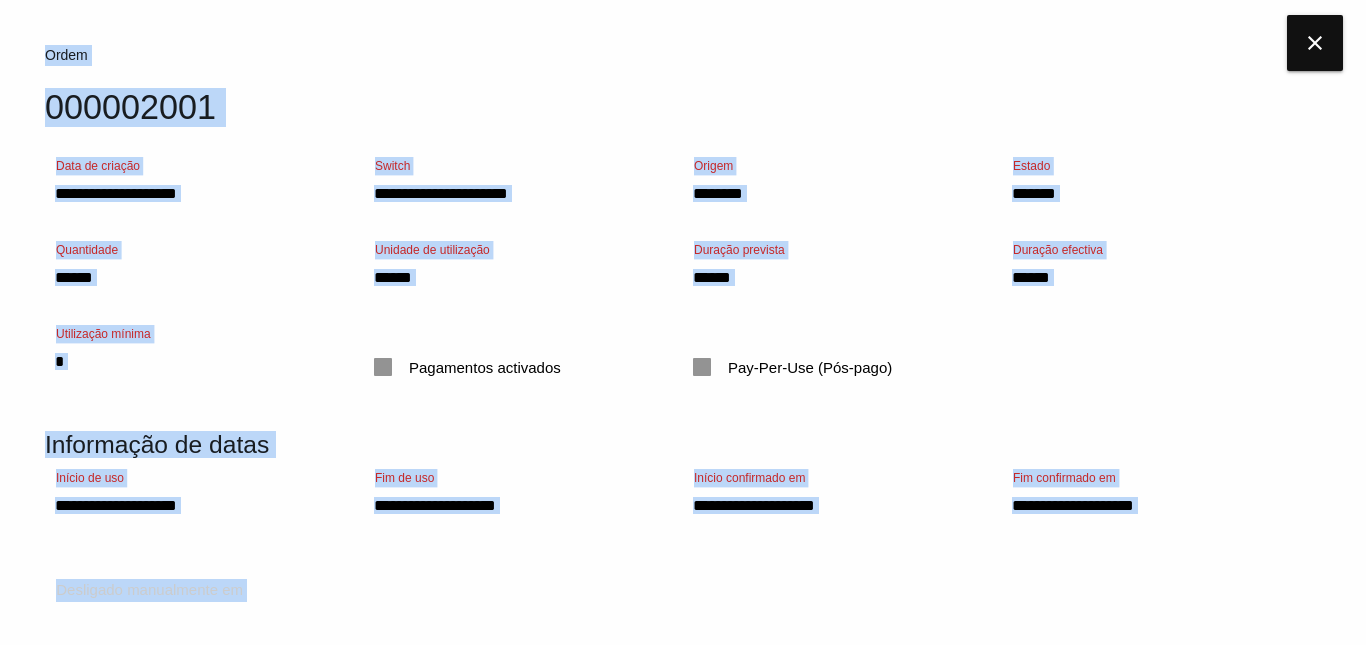 drag, startPoint x: 124, startPoint y: 103, endPoint x: 21, endPoint y: 51, distance: 115.38197 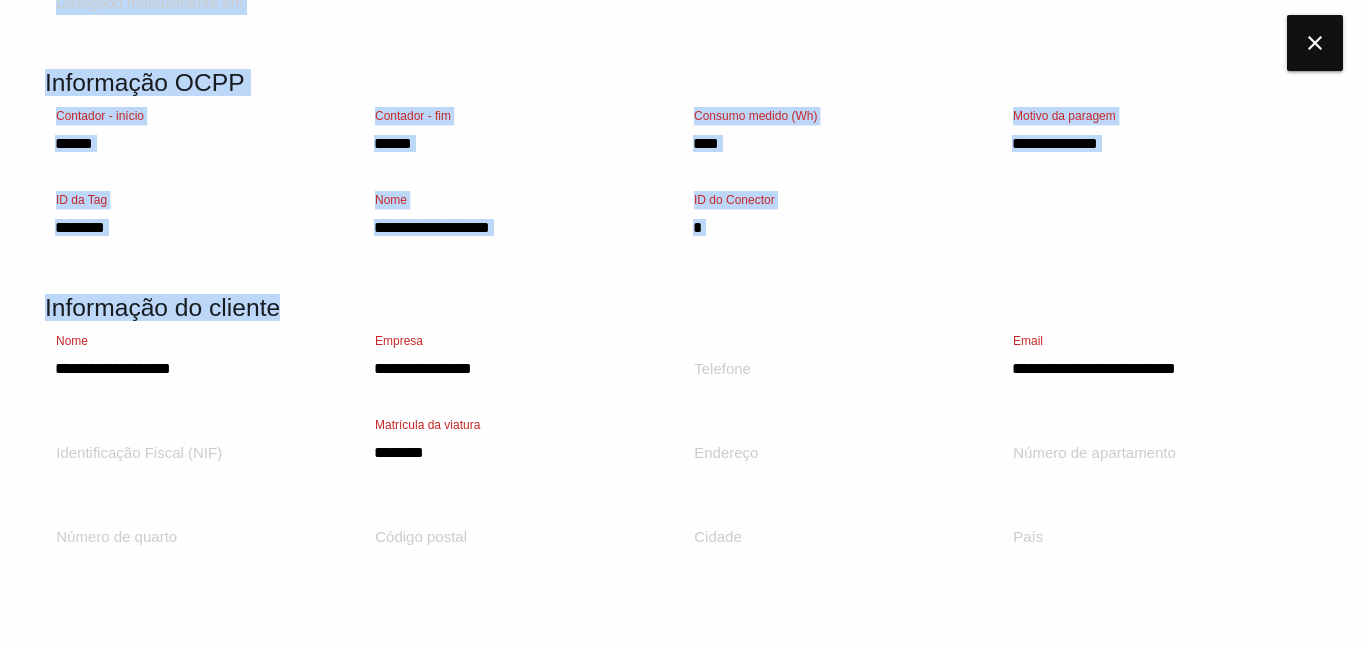 scroll, scrollTop: 590, scrollLeft: 0, axis: vertical 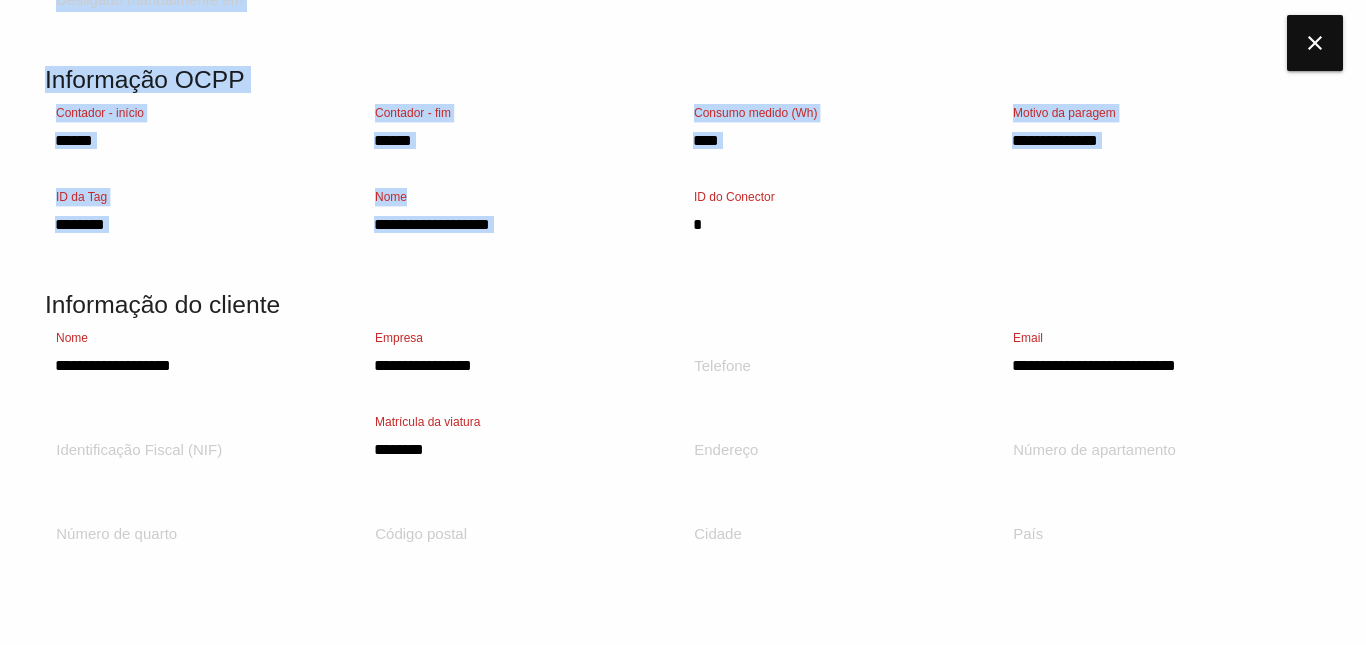 click on "Ordem
000002001
Data de criação
Switch
Origem
Estado
Quantidade
Unidade de utilização
Duração prevista
Duração efectiva
Utilização mínima
Pagamentos activados
Pay-Per-Use (Pós-pago)
Informação de datas
Início de uso
Fim de uso
Início confirmado em
Fim confirmado em
Desligado manualmente em
Informação OCPP
Contador - início
Contador - fim
Consumo medido (Wh)
Motivo da paragem
ID da Tag
Nome" at bounding box center (683, 322) 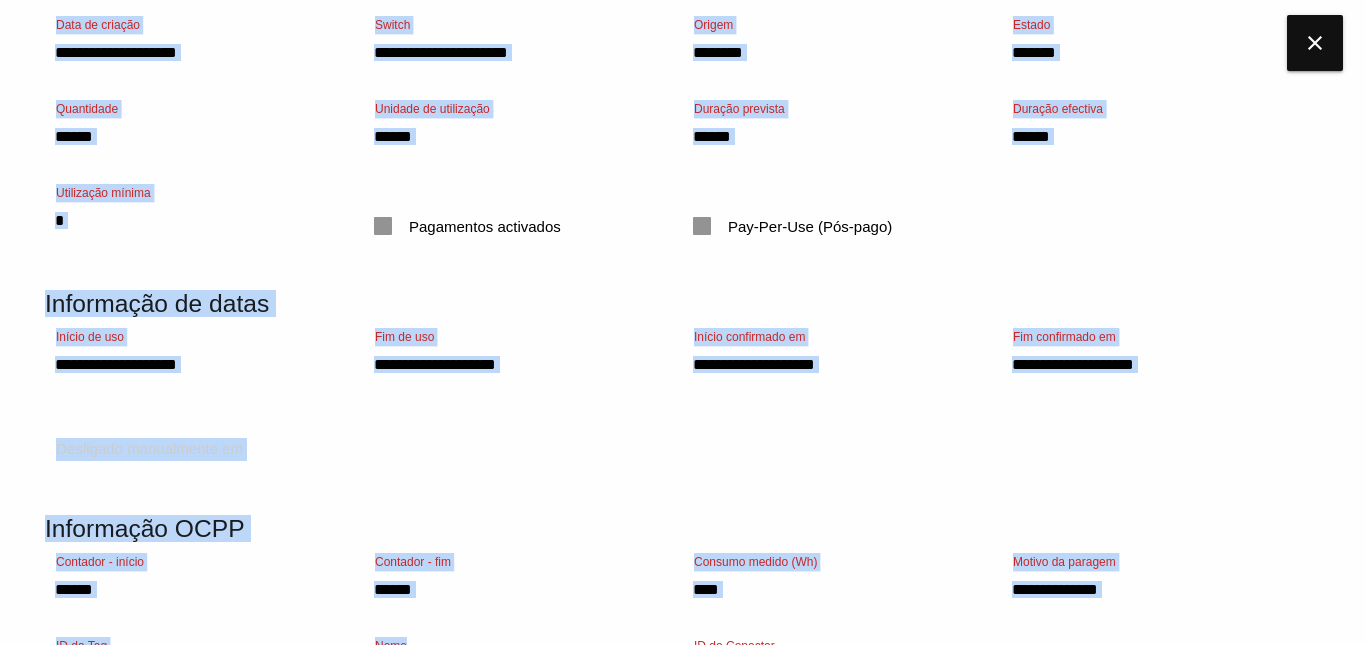 scroll, scrollTop: 0, scrollLeft: 0, axis: both 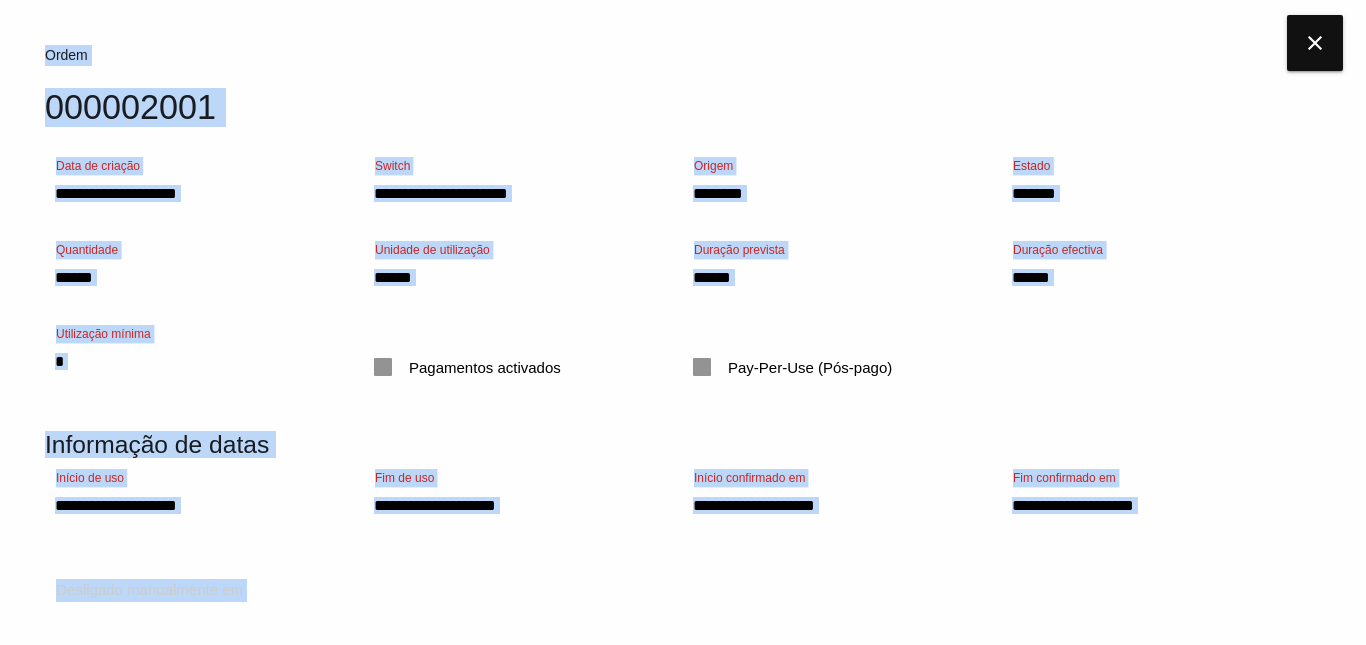 click on "**********" at bounding box center (683, 228) 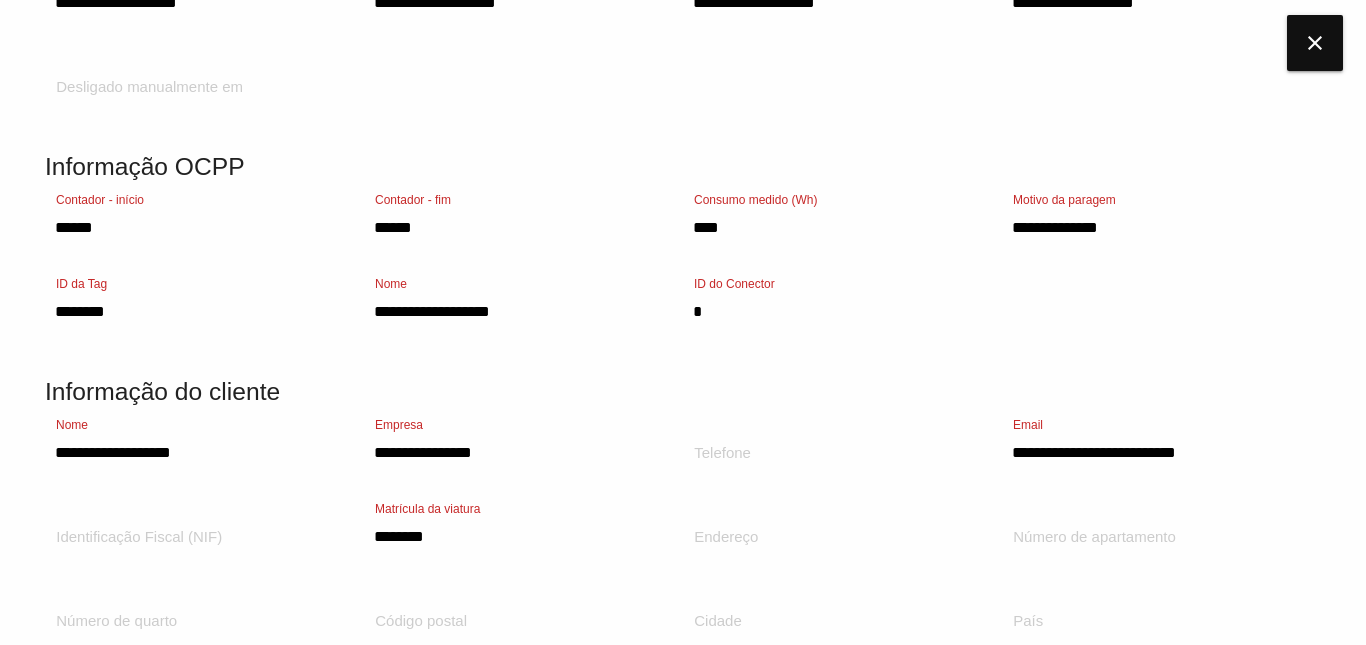 scroll, scrollTop: 520, scrollLeft: 0, axis: vertical 